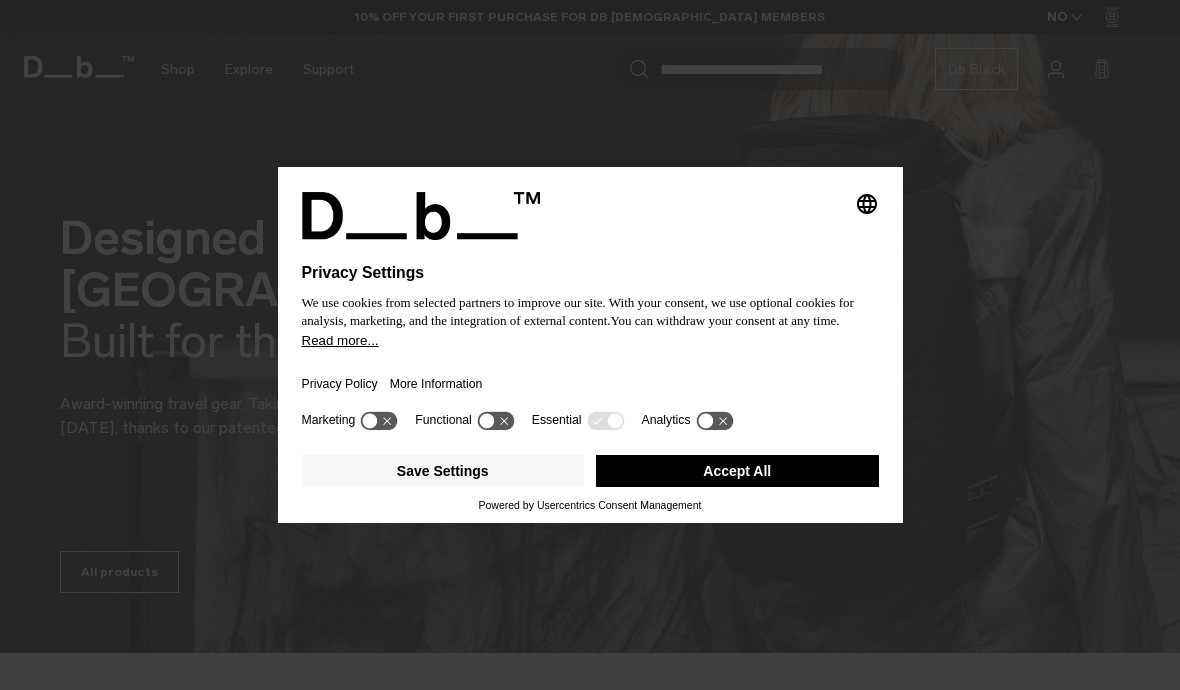scroll, scrollTop: 0, scrollLeft: 0, axis: both 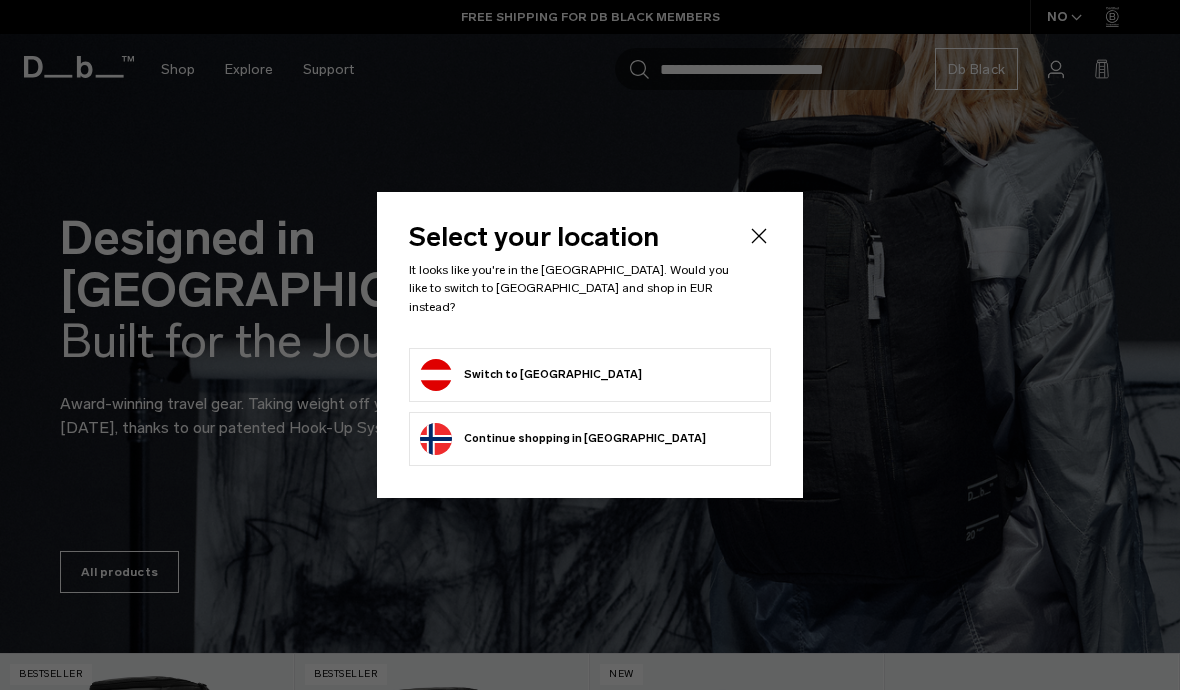 click on "Switch to Austria" at bounding box center (590, 375) 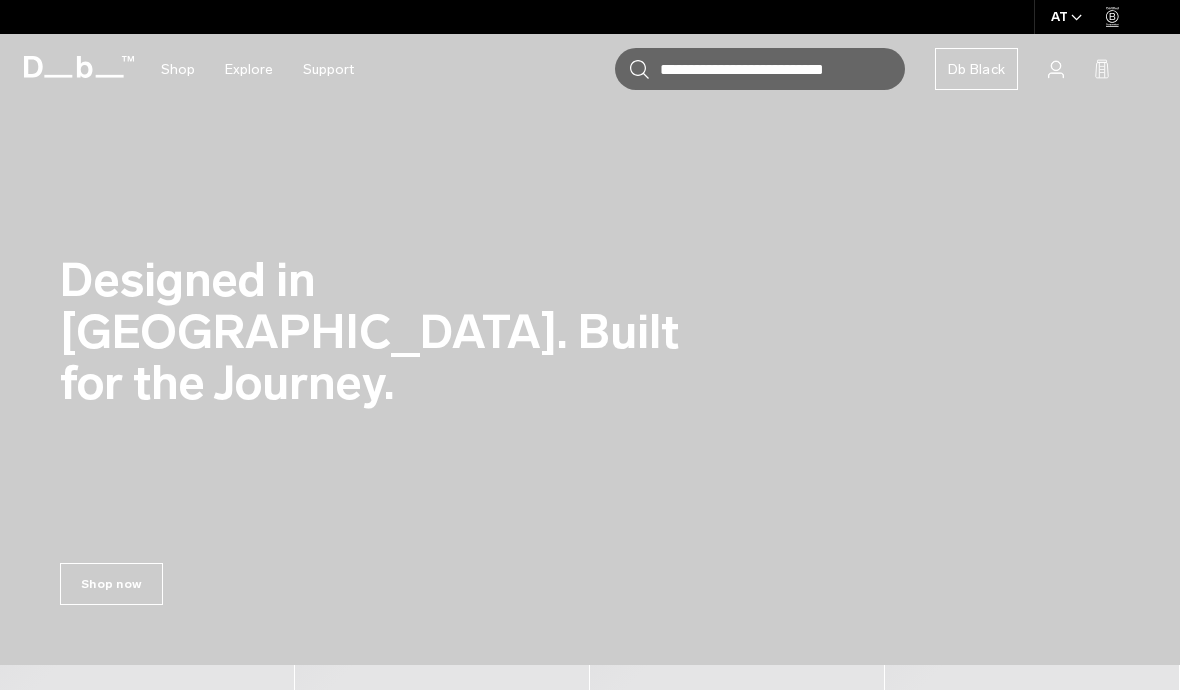 scroll, scrollTop: 0, scrollLeft: 0, axis: both 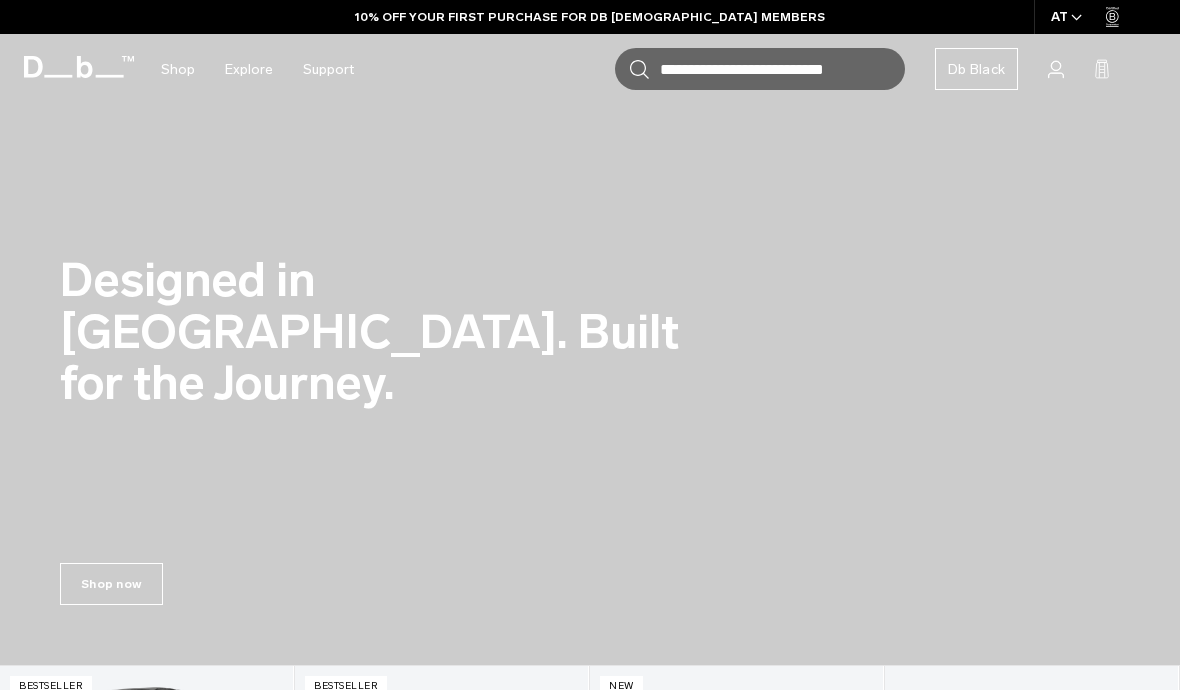 click on "AT" at bounding box center [1067, 17] 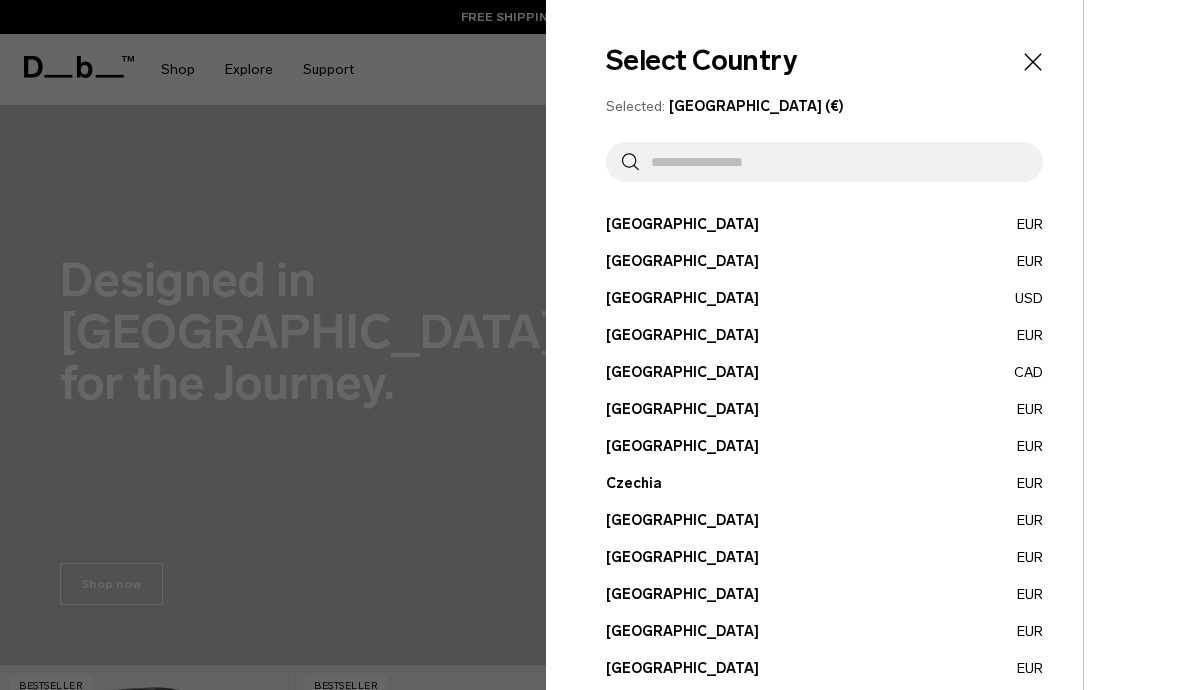 click at bounding box center (833, 162) 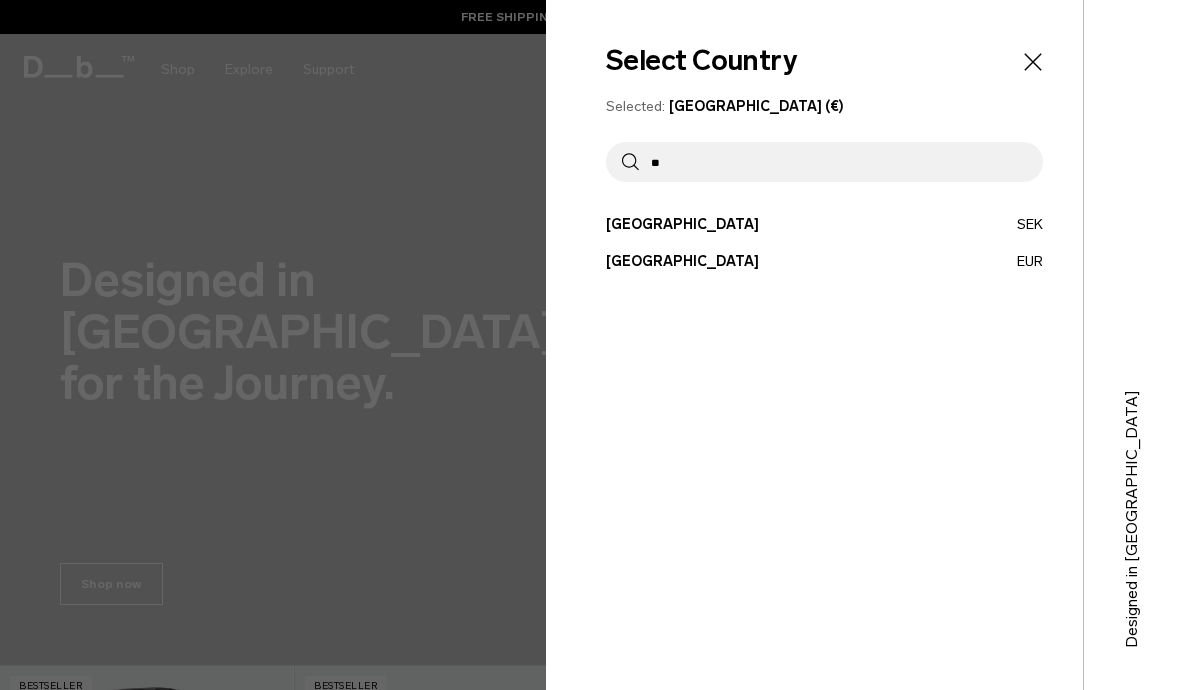 type on "**" 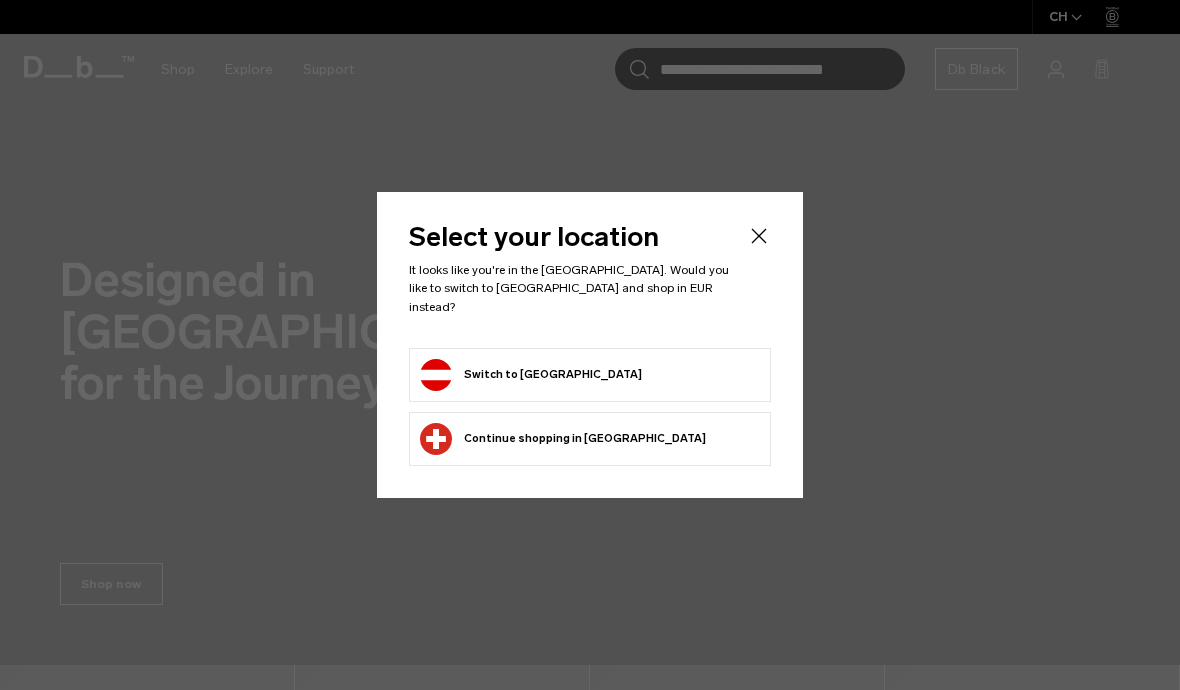 scroll, scrollTop: 0, scrollLeft: 0, axis: both 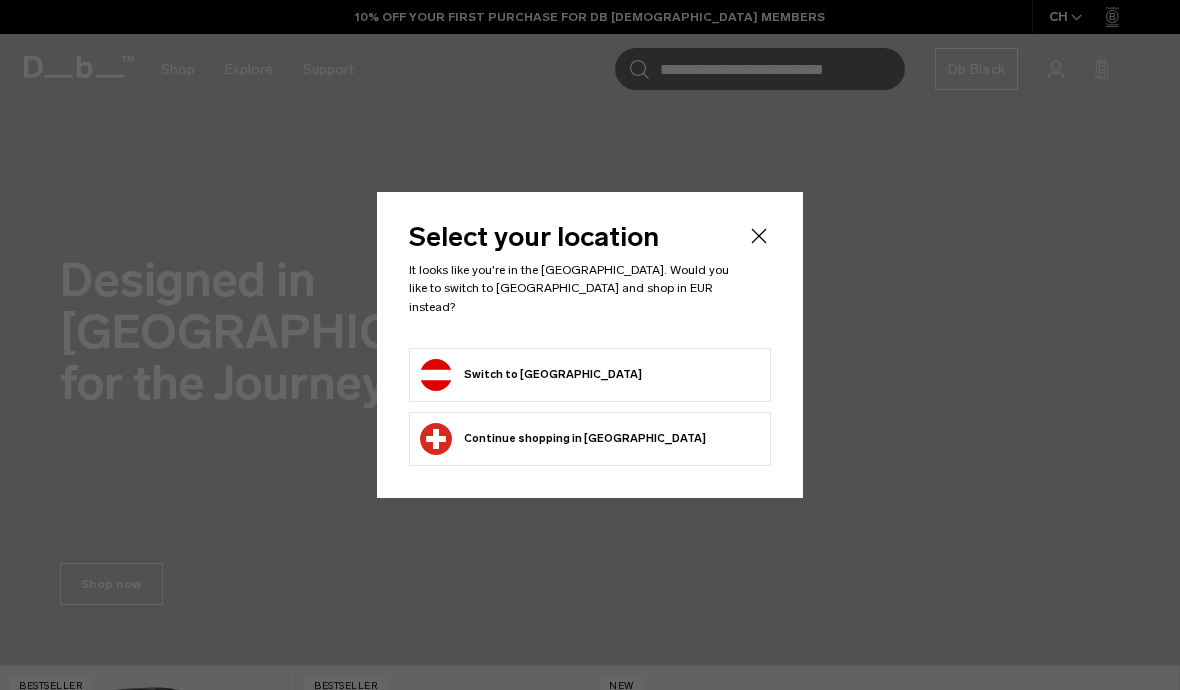 click on "Continue browsing Switzerland store
Continue shopping in Switzerland" 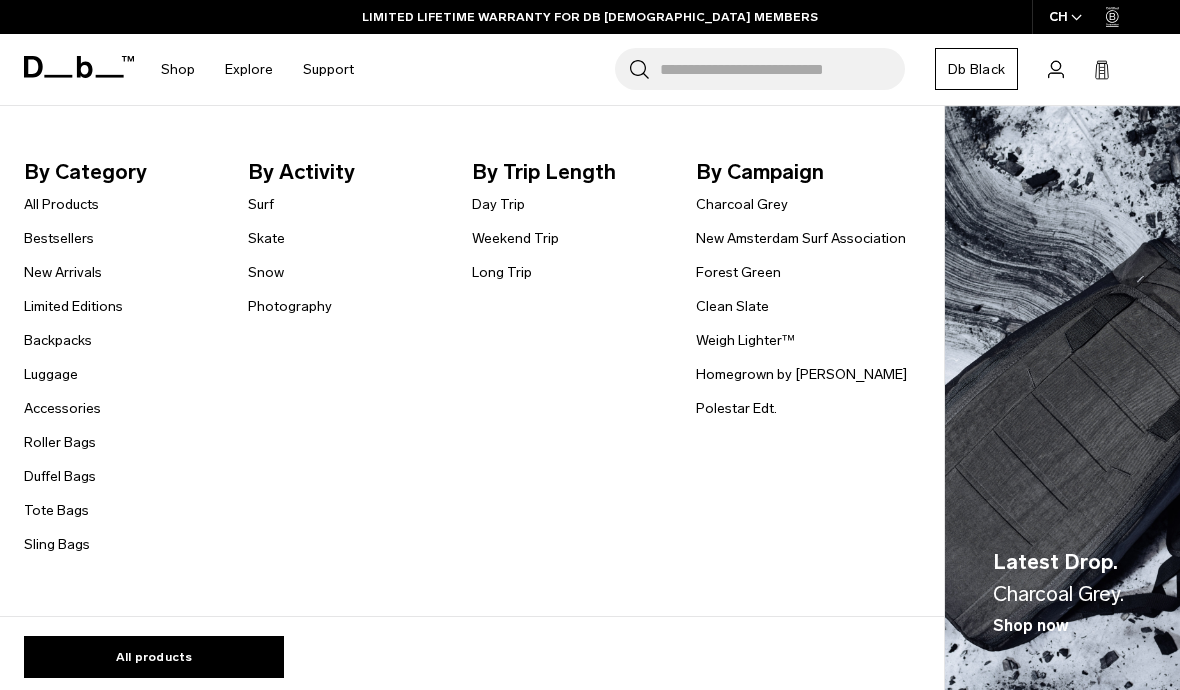 click on "Sling Bags" at bounding box center [57, 544] 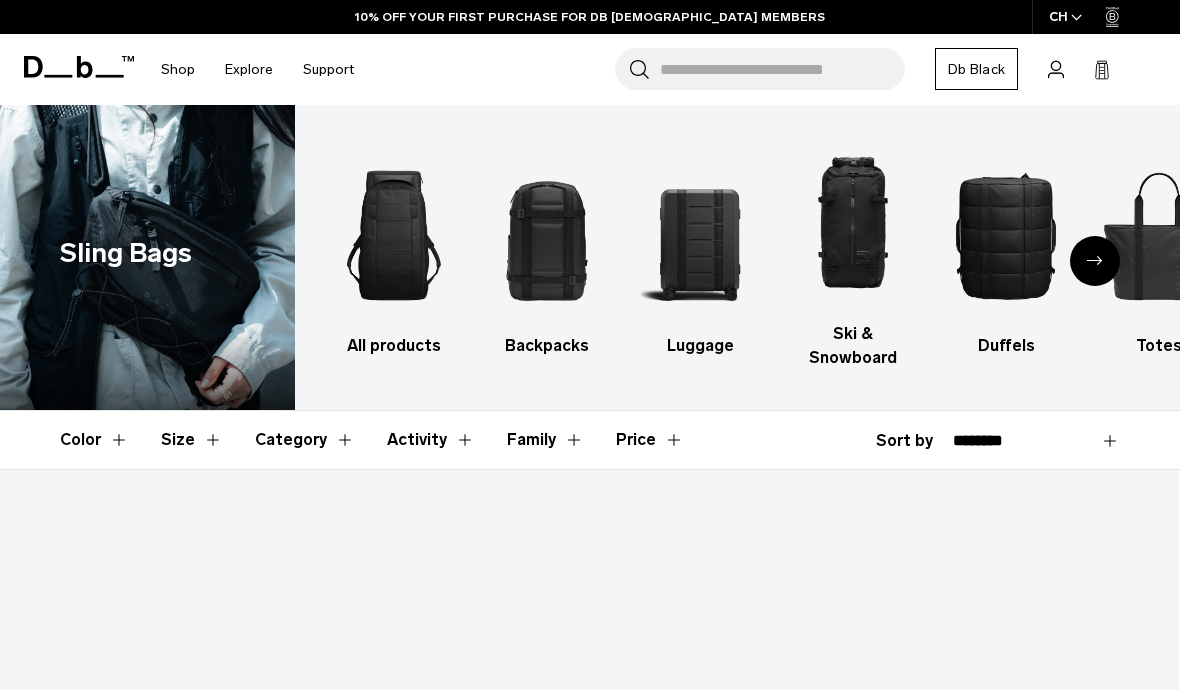 scroll, scrollTop: 57, scrollLeft: 0, axis: vertical 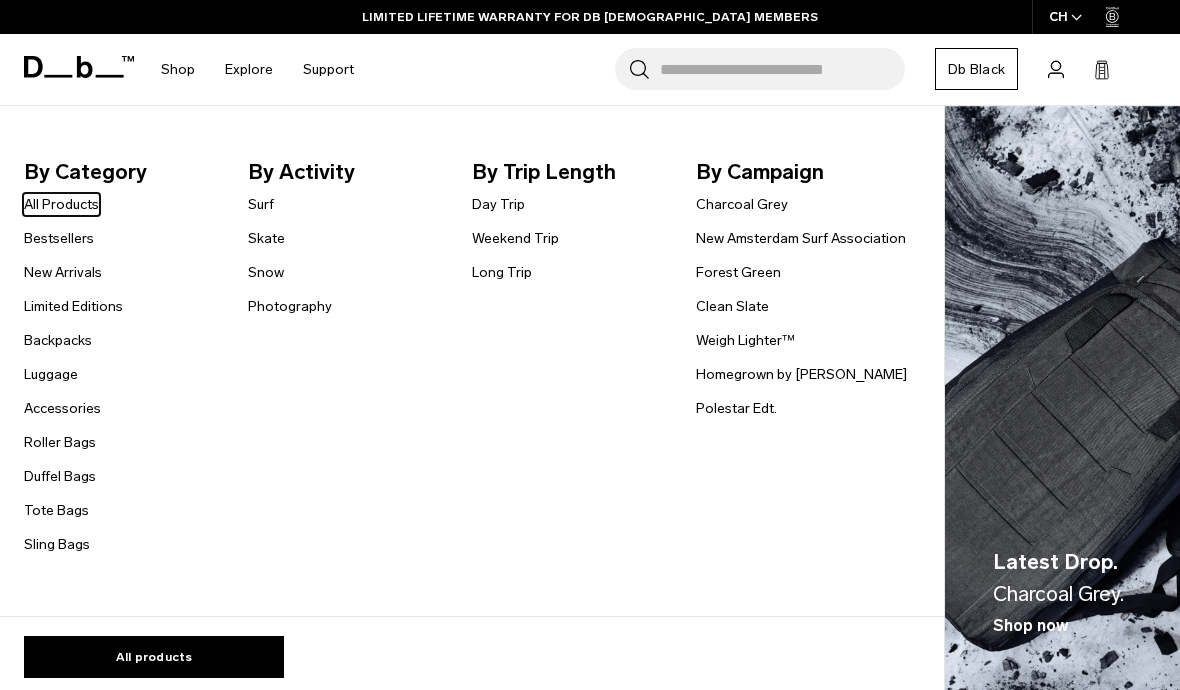 click on "Backpacks" at bounding box center [58, 340] 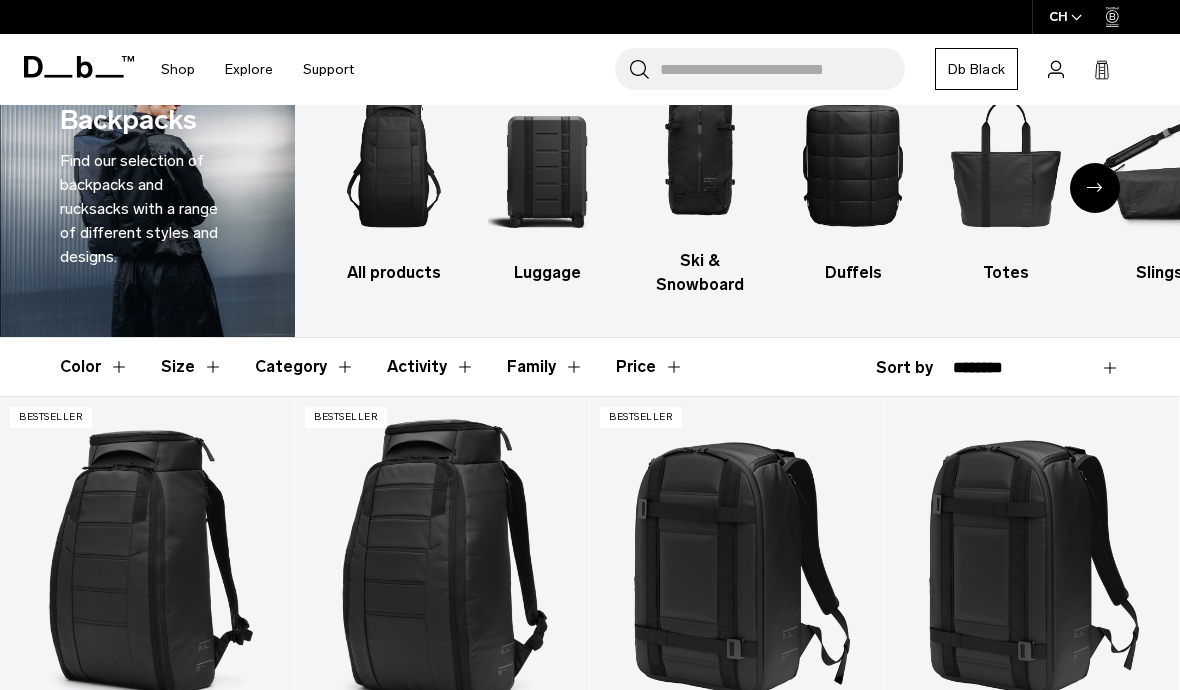 scroll, scrollTop: 0, scrollLeft: 0, axis: both 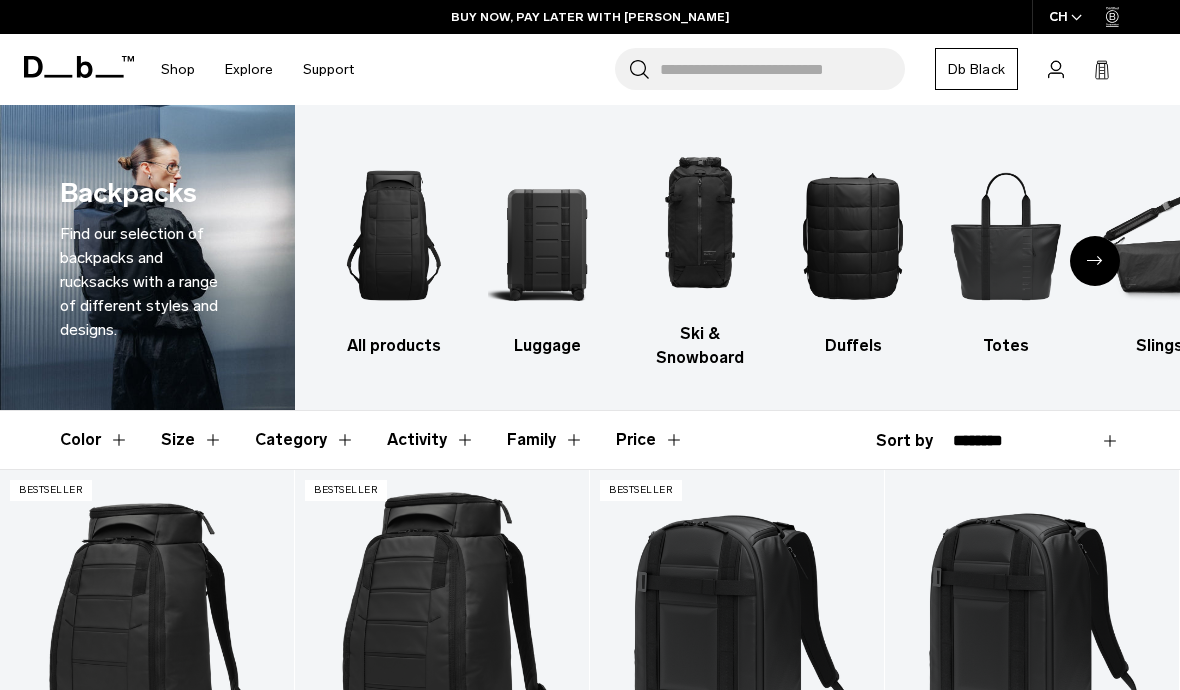 click on "Size" at bounding box center [192, 440] 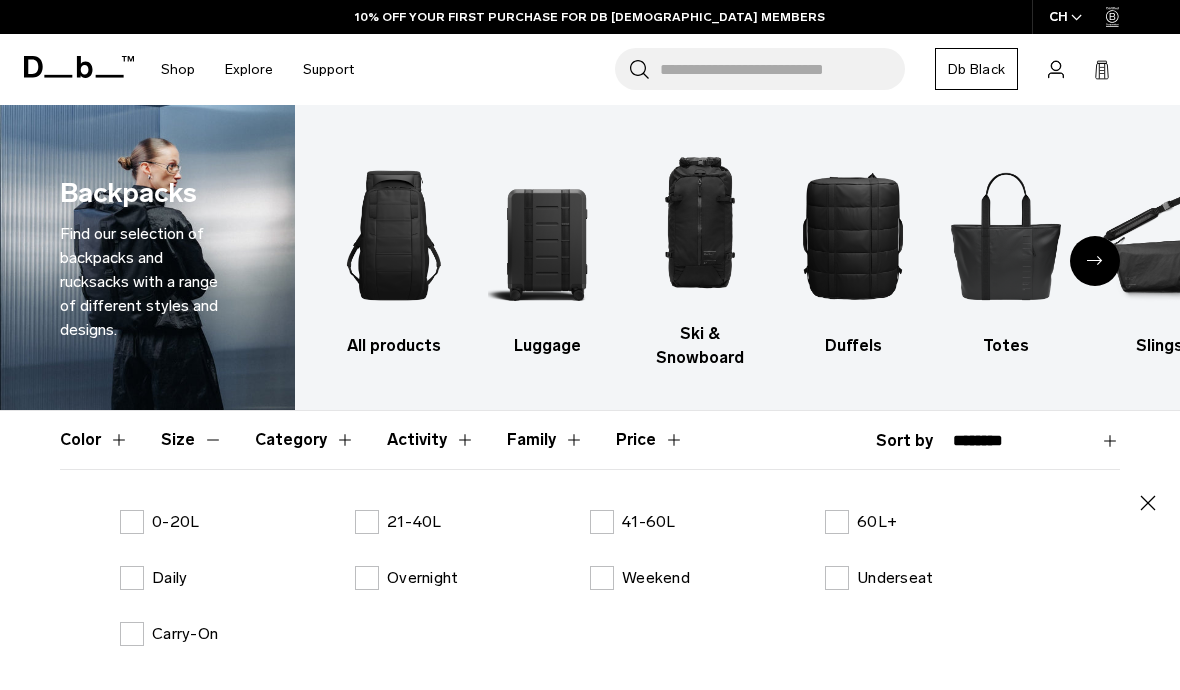 click on "0-20L" at bounding box center [159, 522] 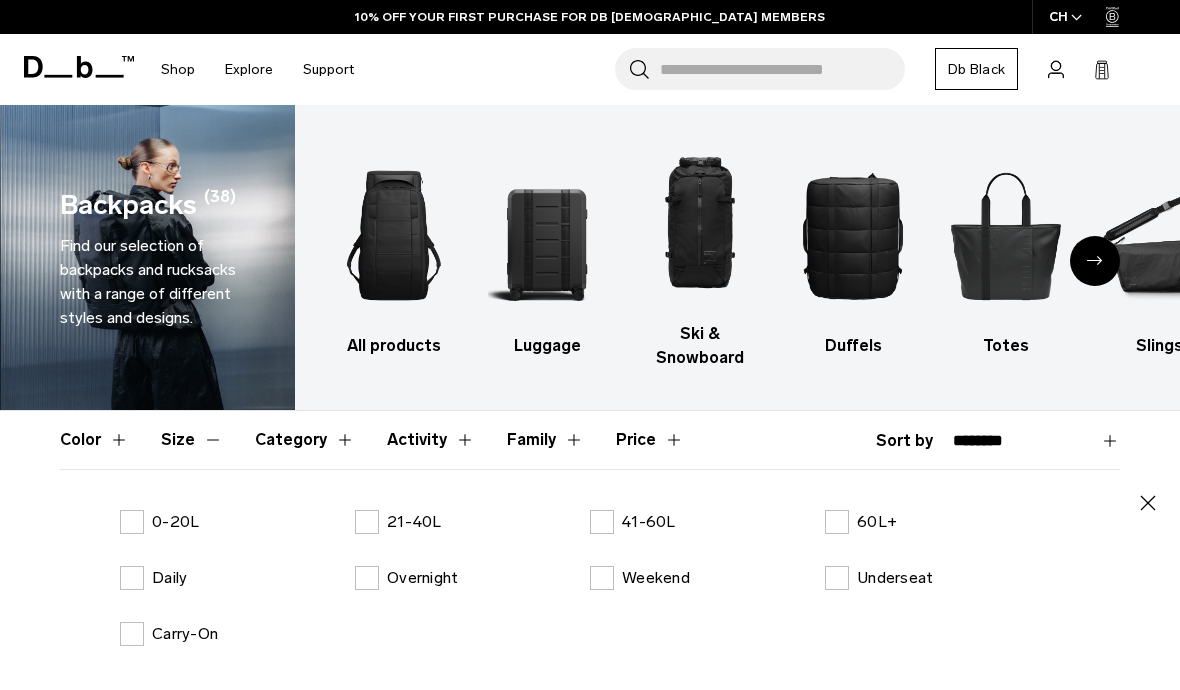 click on "Totes" at bounding box center [1006, 346] 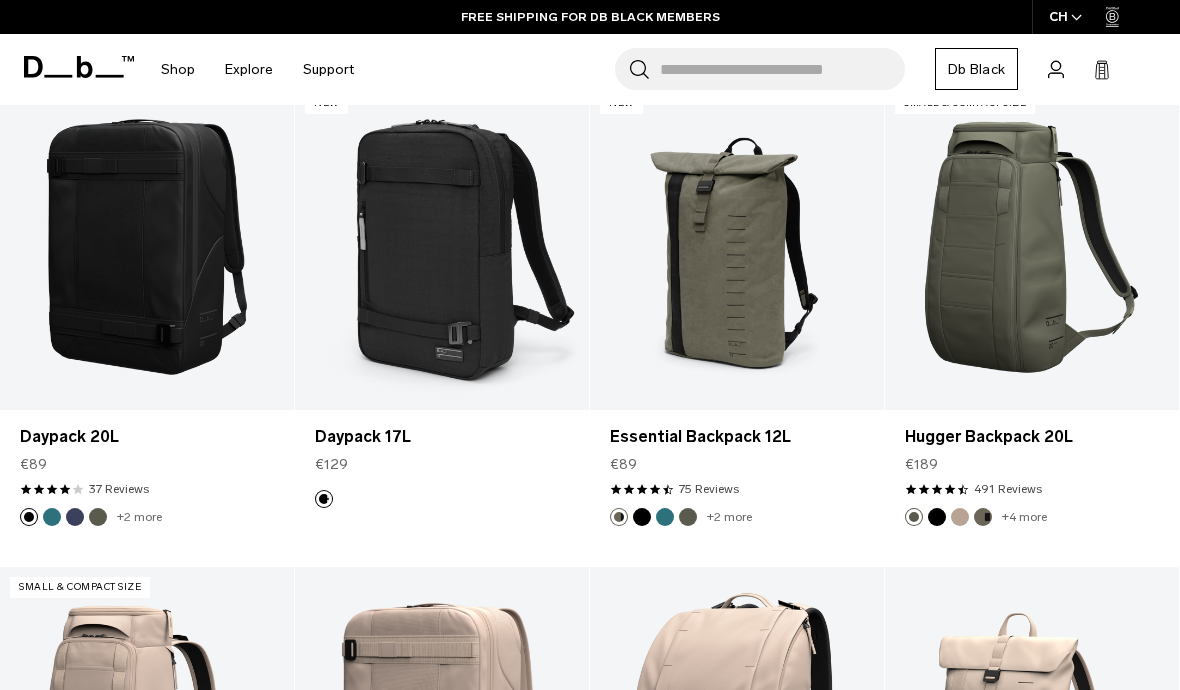 scroll, scrollTop: 0, scrollLeft: 0, axis: both 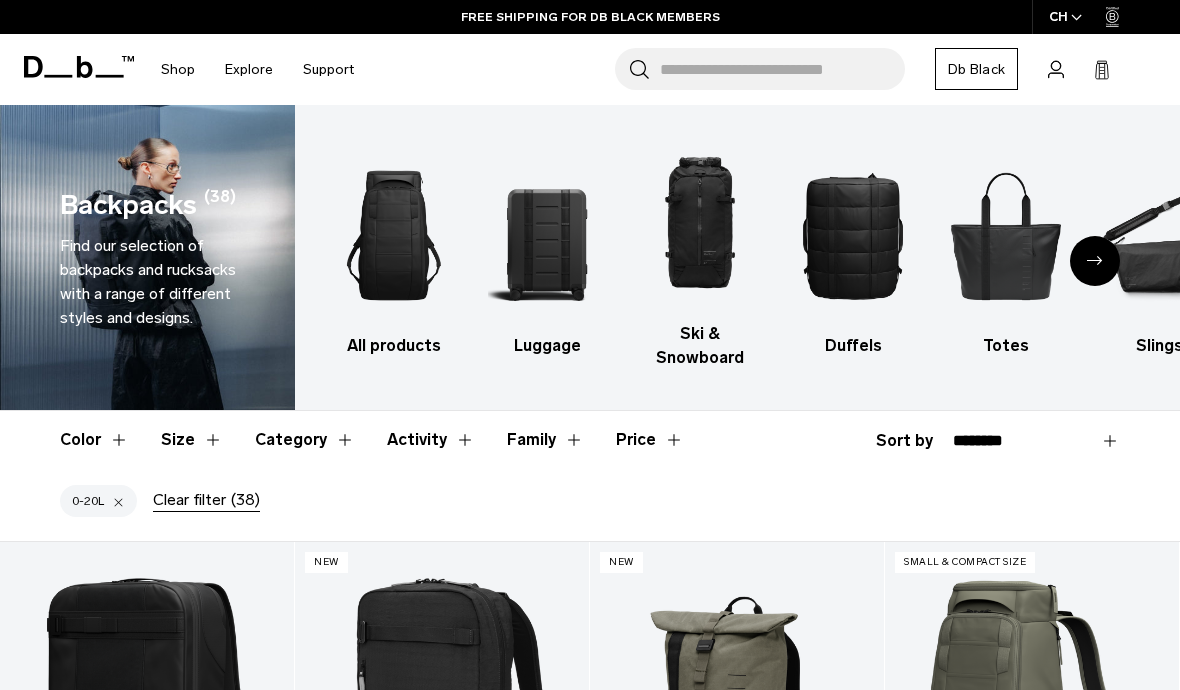 click on "Activity" at bounding box center (431, 440) 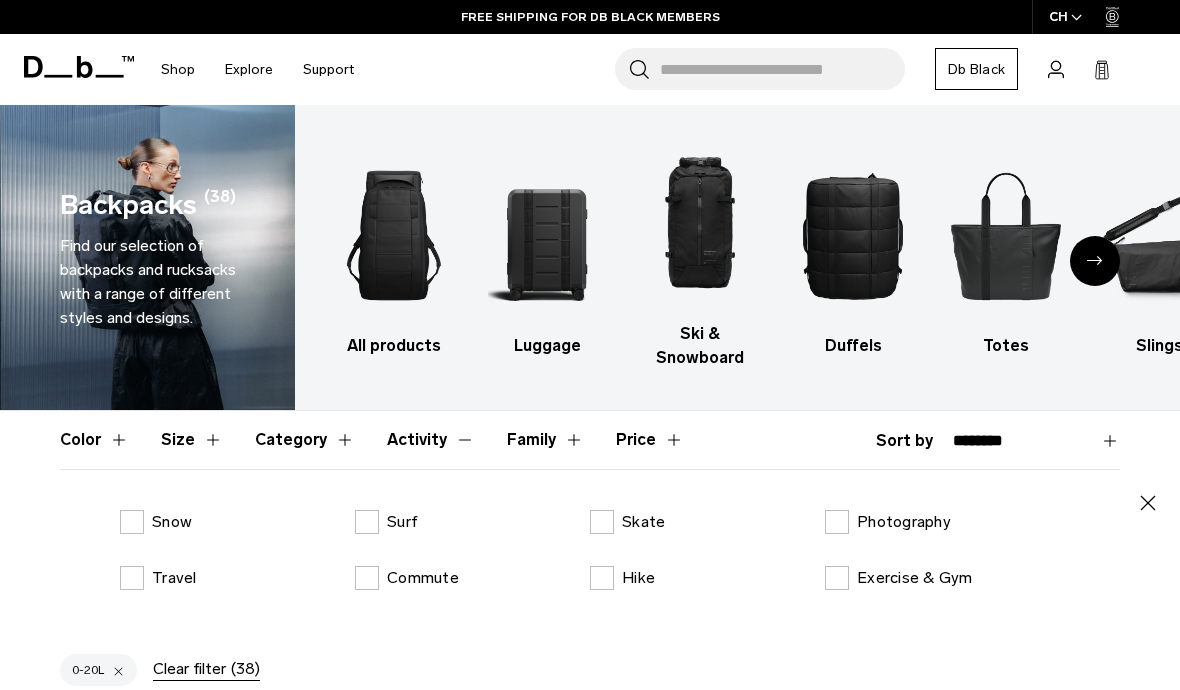 click on "Travel" at bounding box center [158, 578] 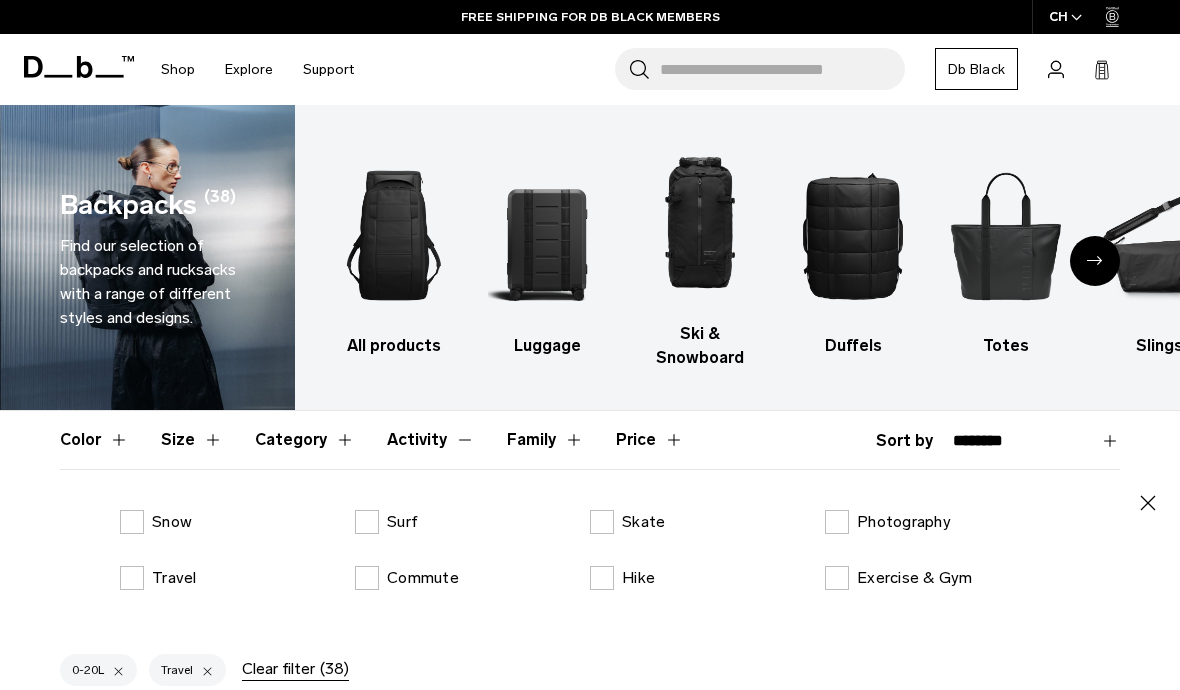click on "Color" at bounding box center (94, 440) 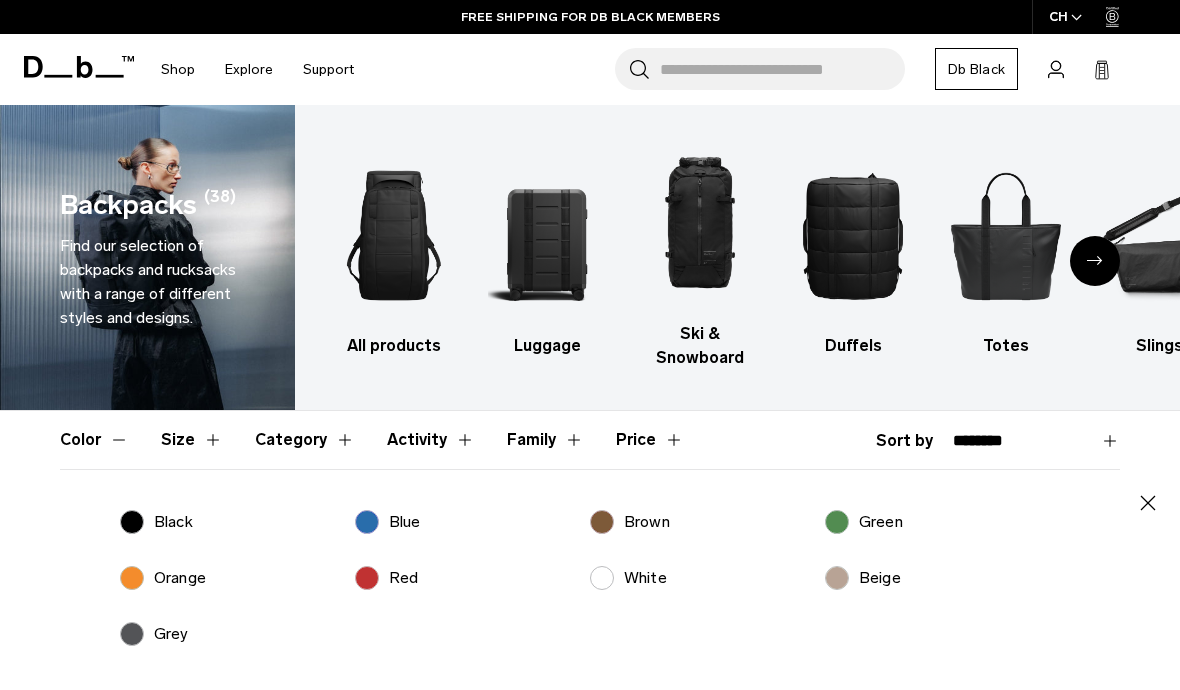 click on "Black" at bounding box center [173, 522] 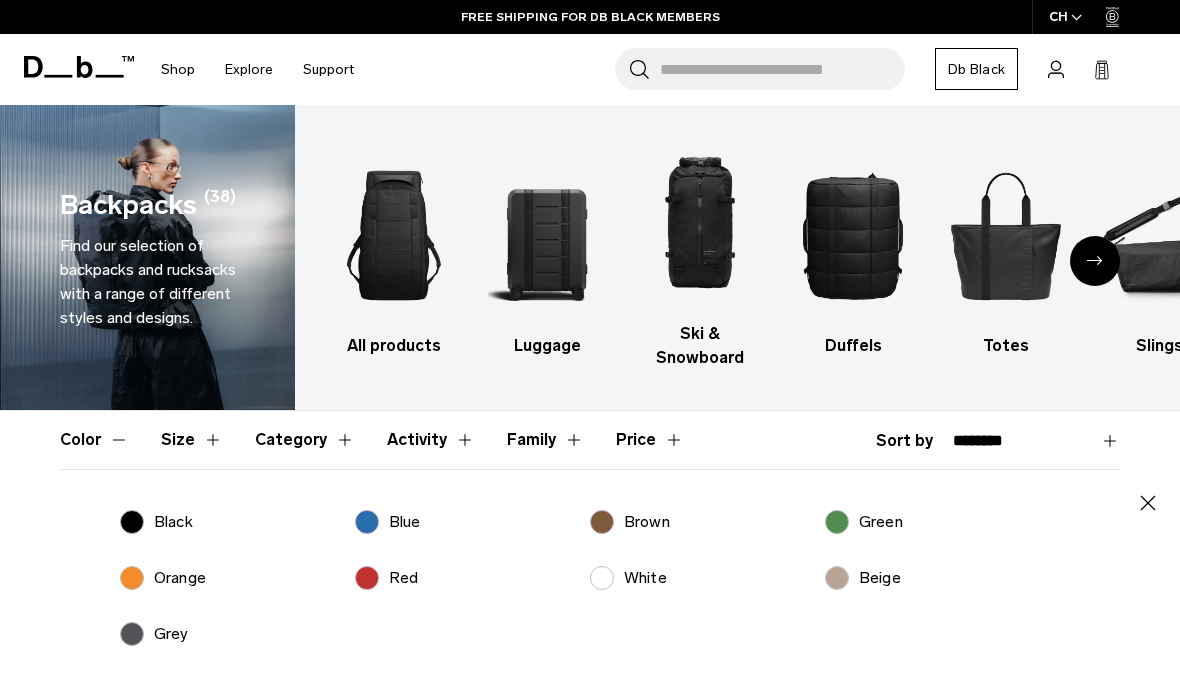 click on "Grey" at bounding box center (171, 634) 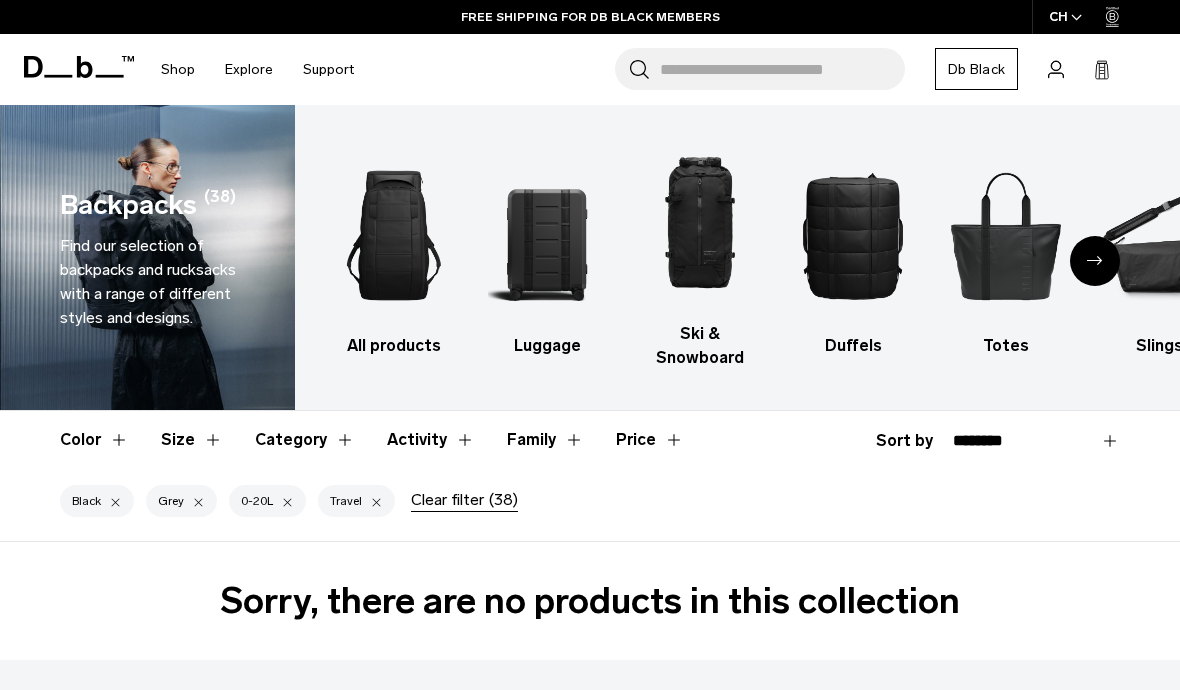 click at bounding box center (198, 501) 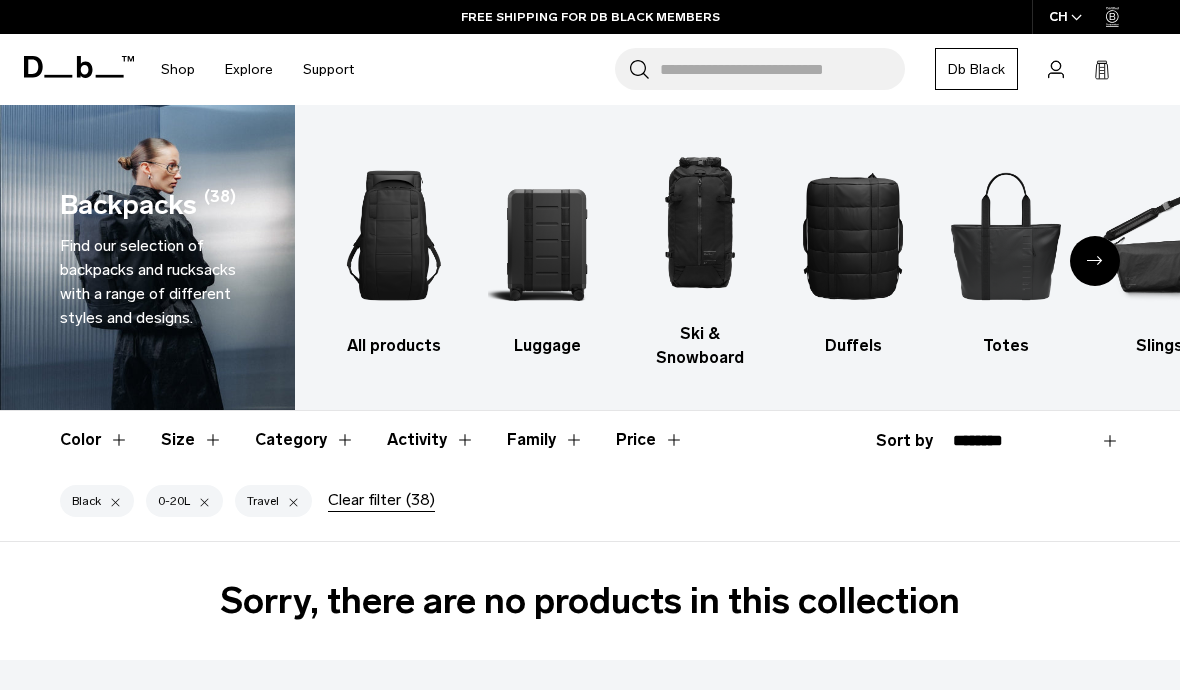 click on "Travel" at bounding box center [273, 501] 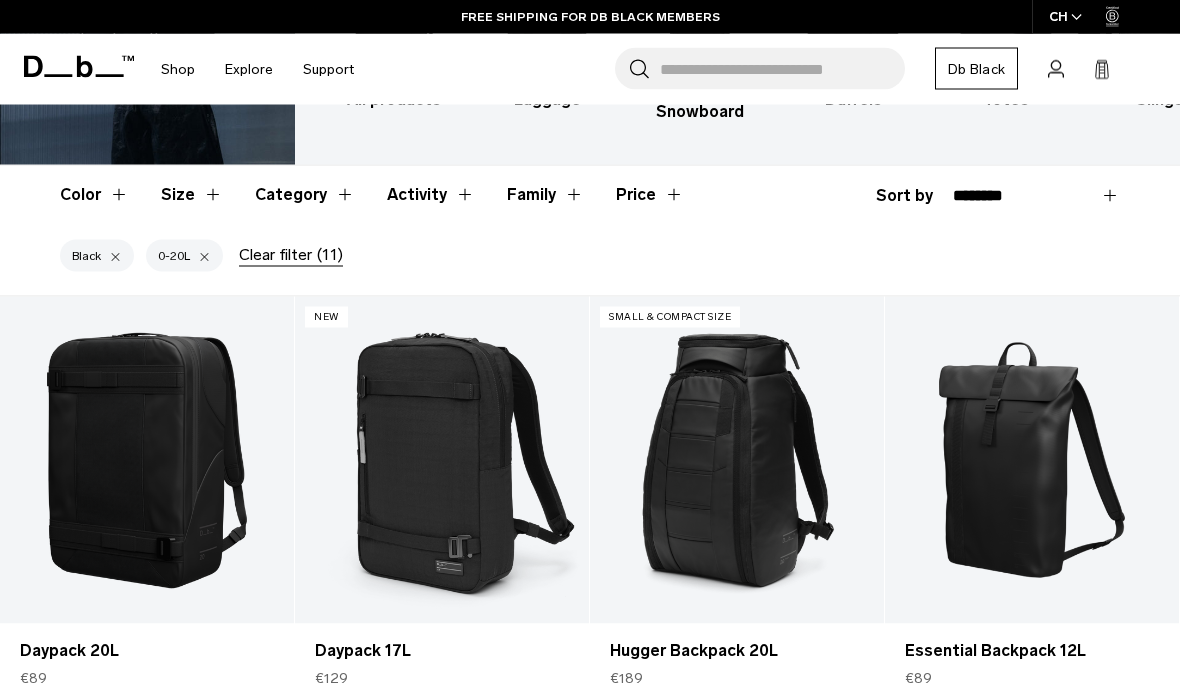 scroll, scrollTop: 246, scrollLeft: 0, axis: vertical 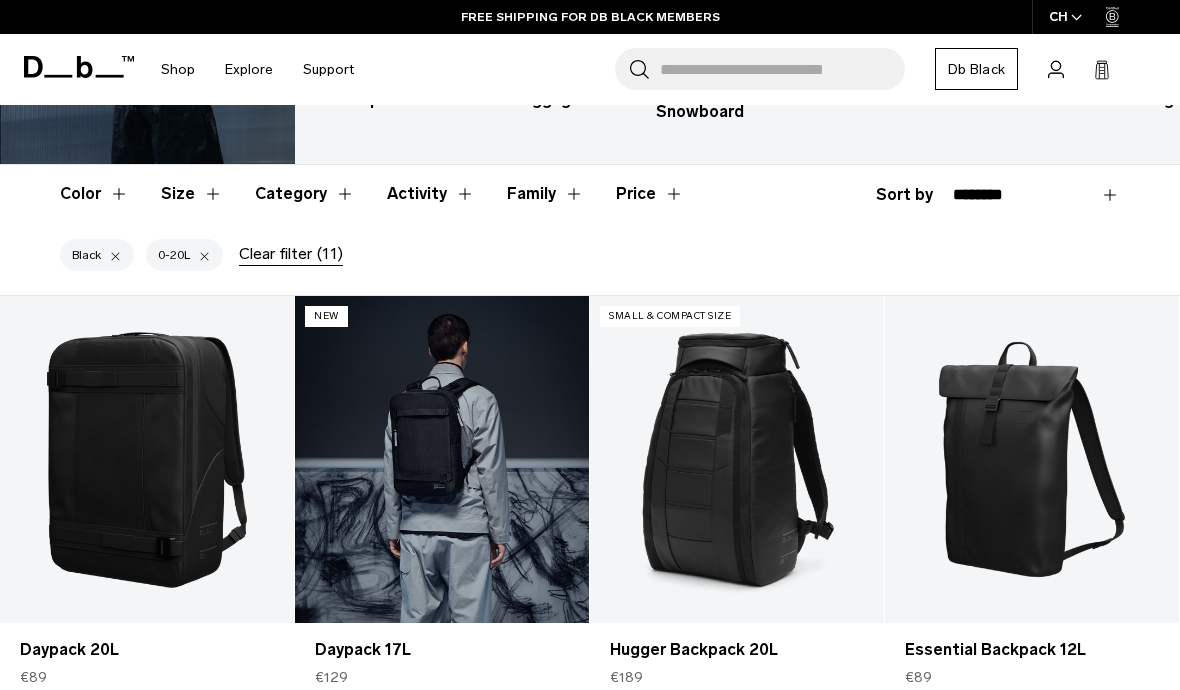 click at bounding box center [442, 459] 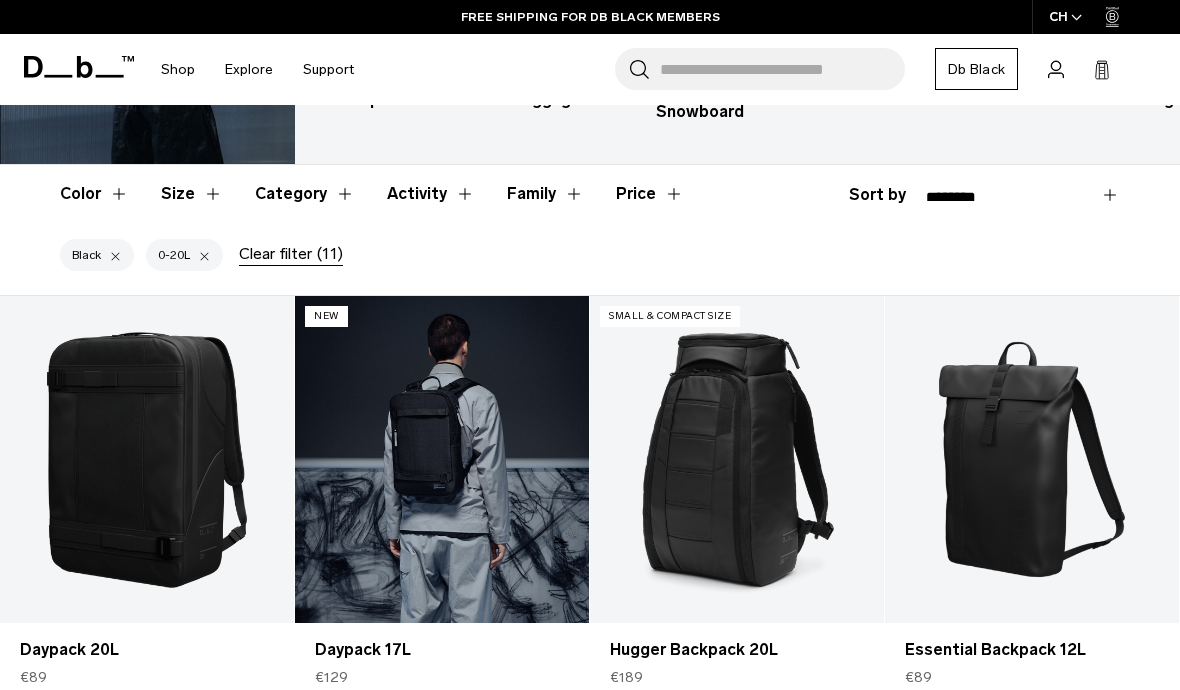 scroll, scrollTop: 0, scrollLeft: 0, axis: both 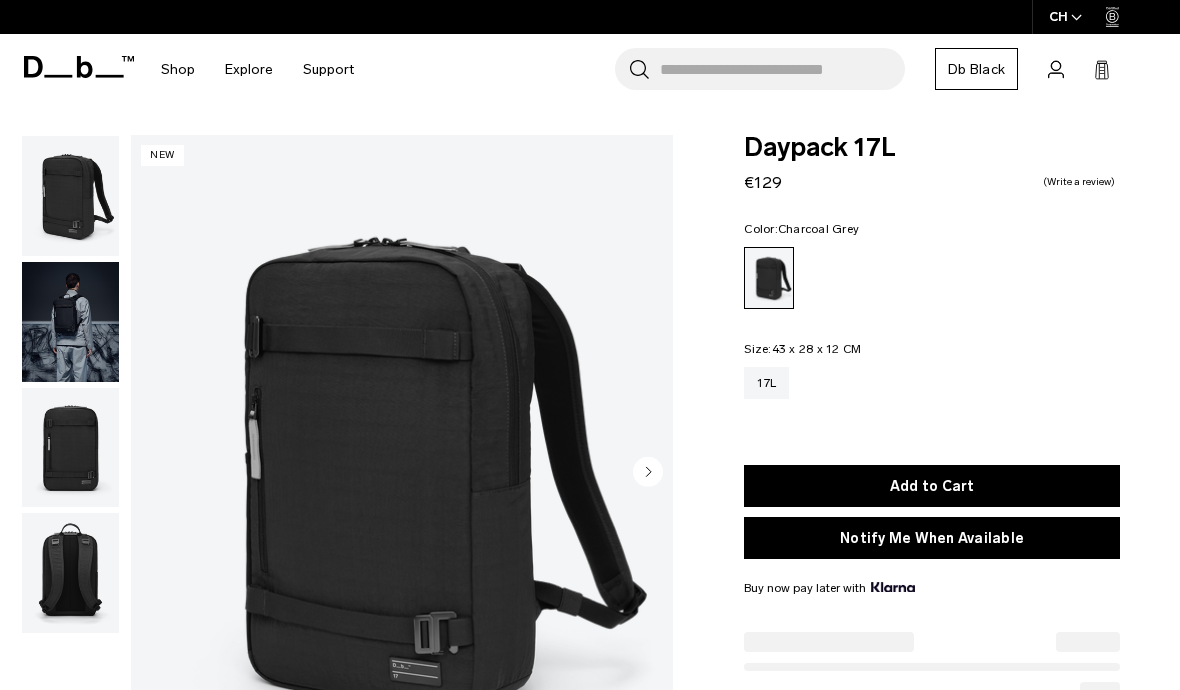 click at bounding box center (402, 473) 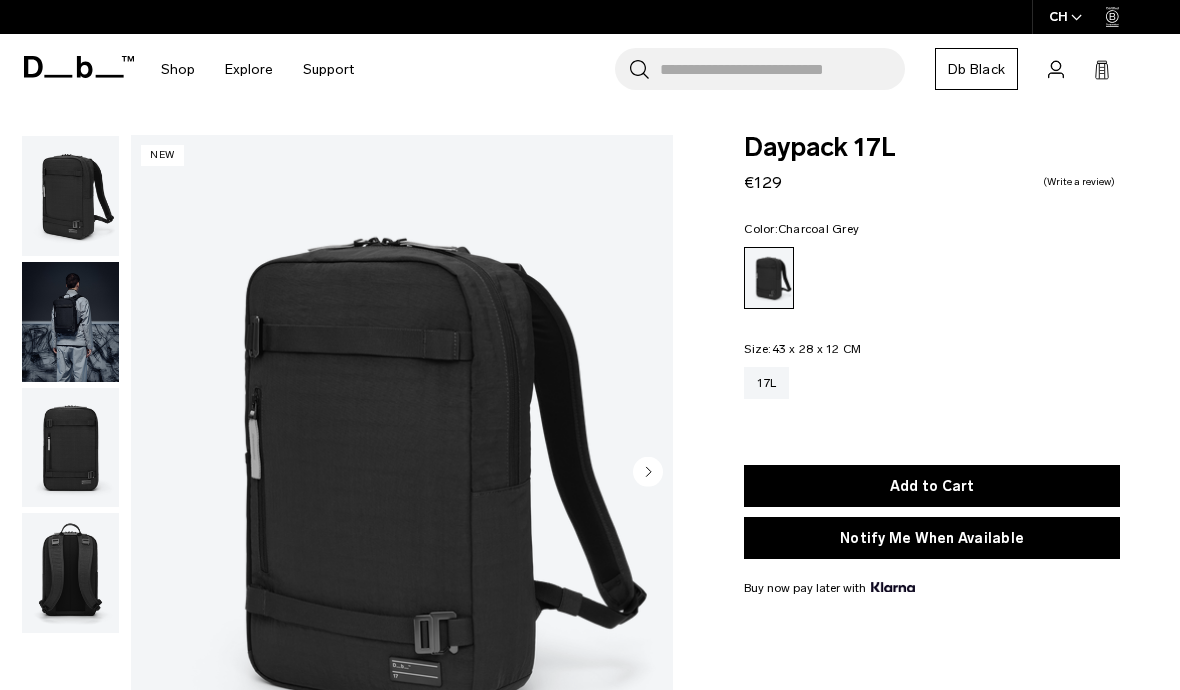 click at bounding box center [70, 322] 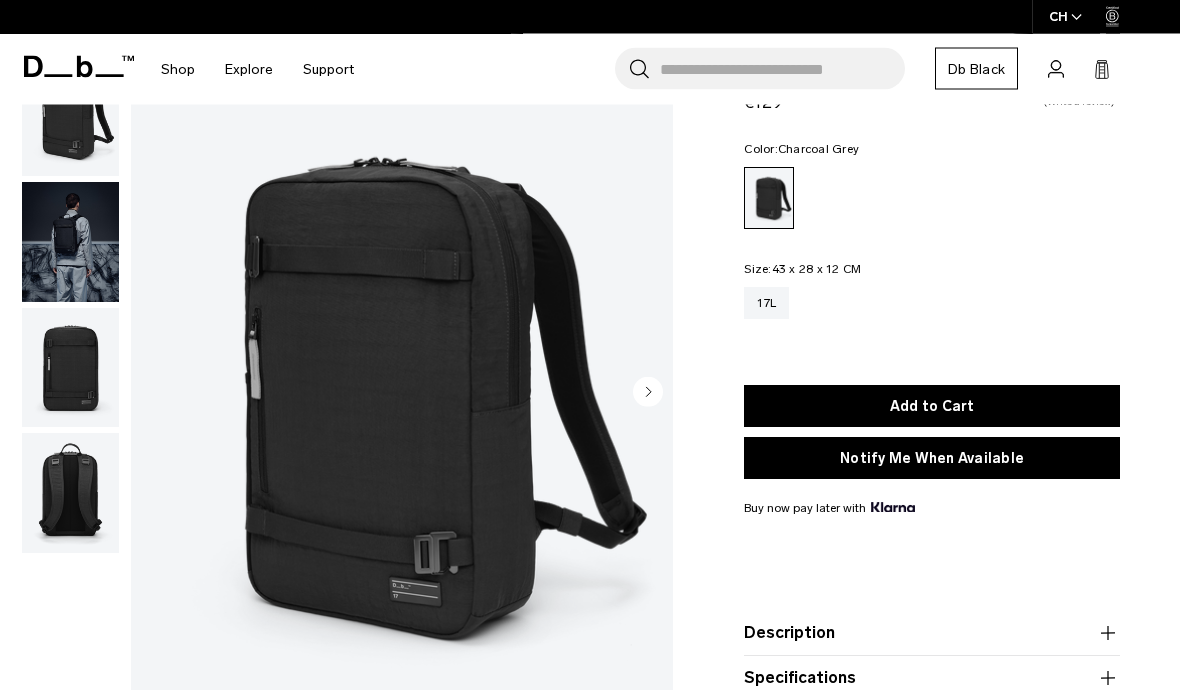 scroll, scrollTop: 81, scrollLeft: 0, axis: vertical 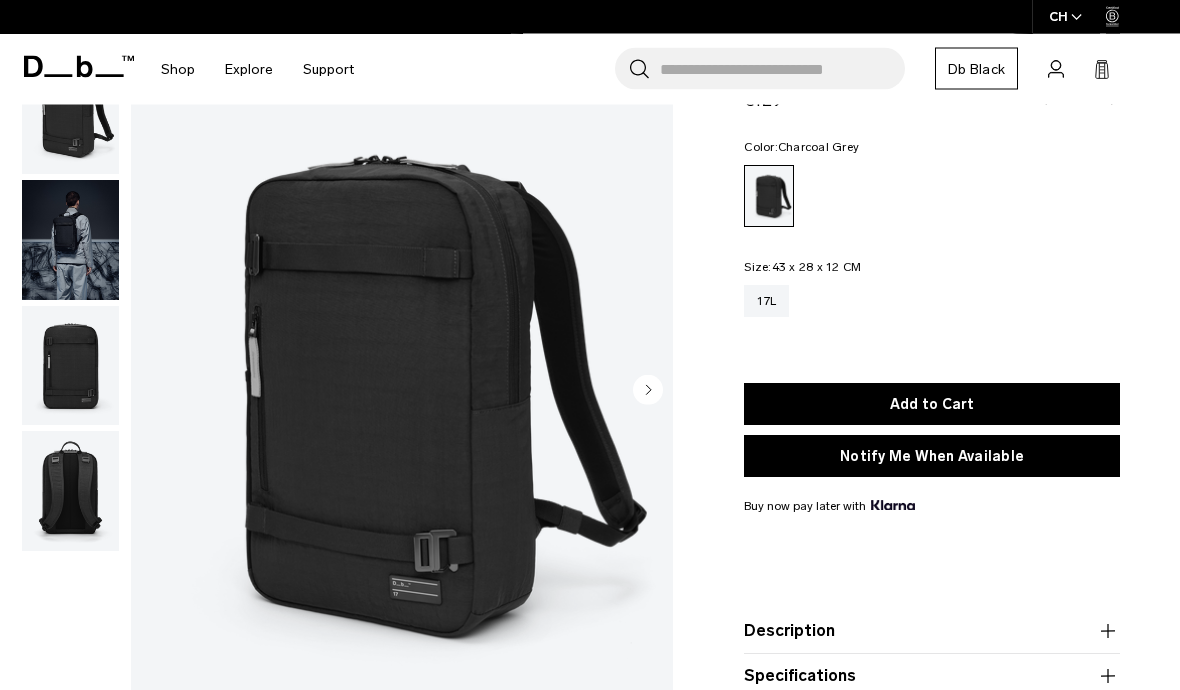 click 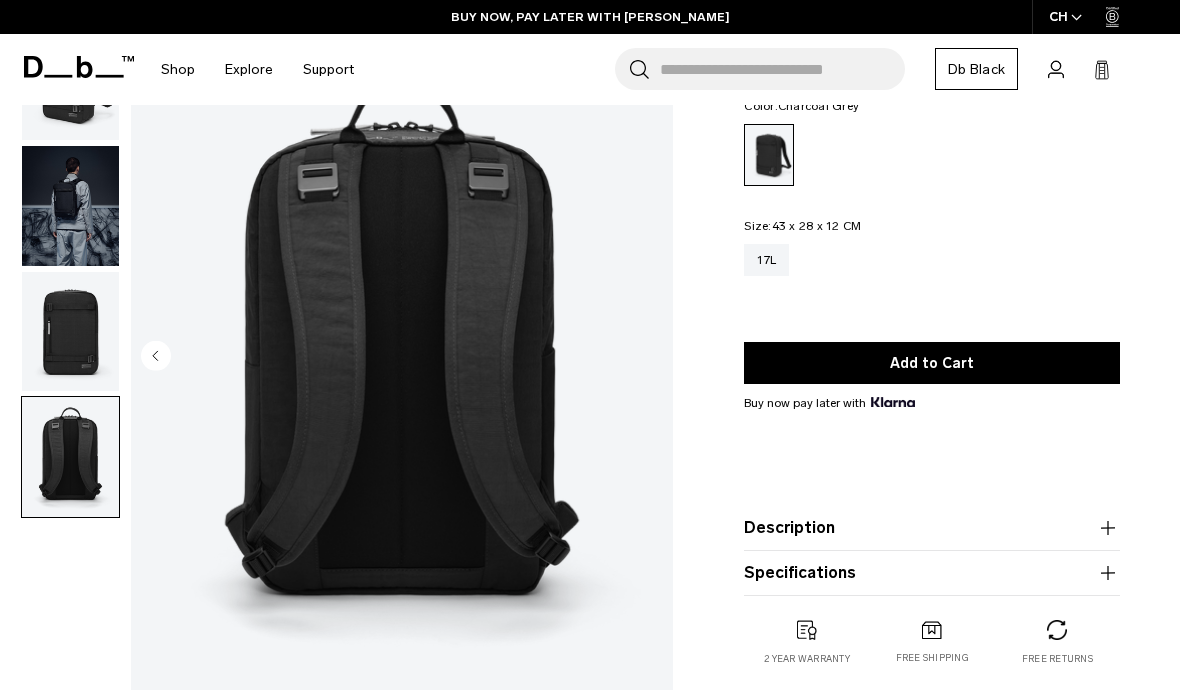 scroll, scrollTop: 120, scrollLeft: 0, axis: vertical 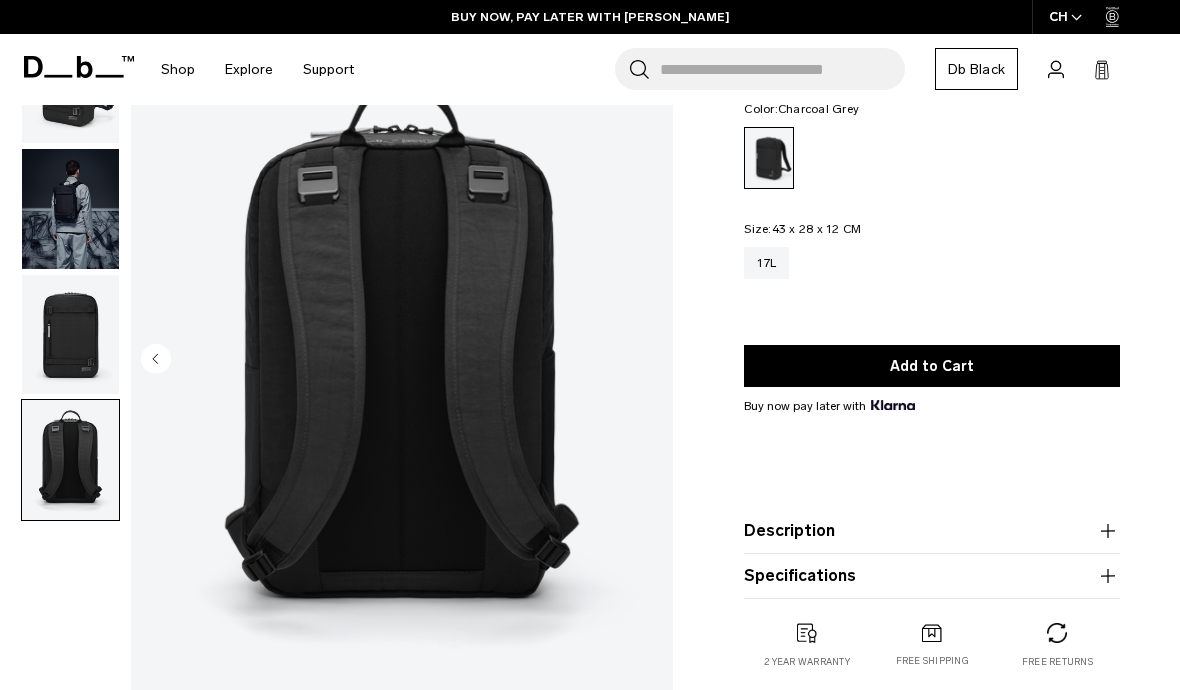 click 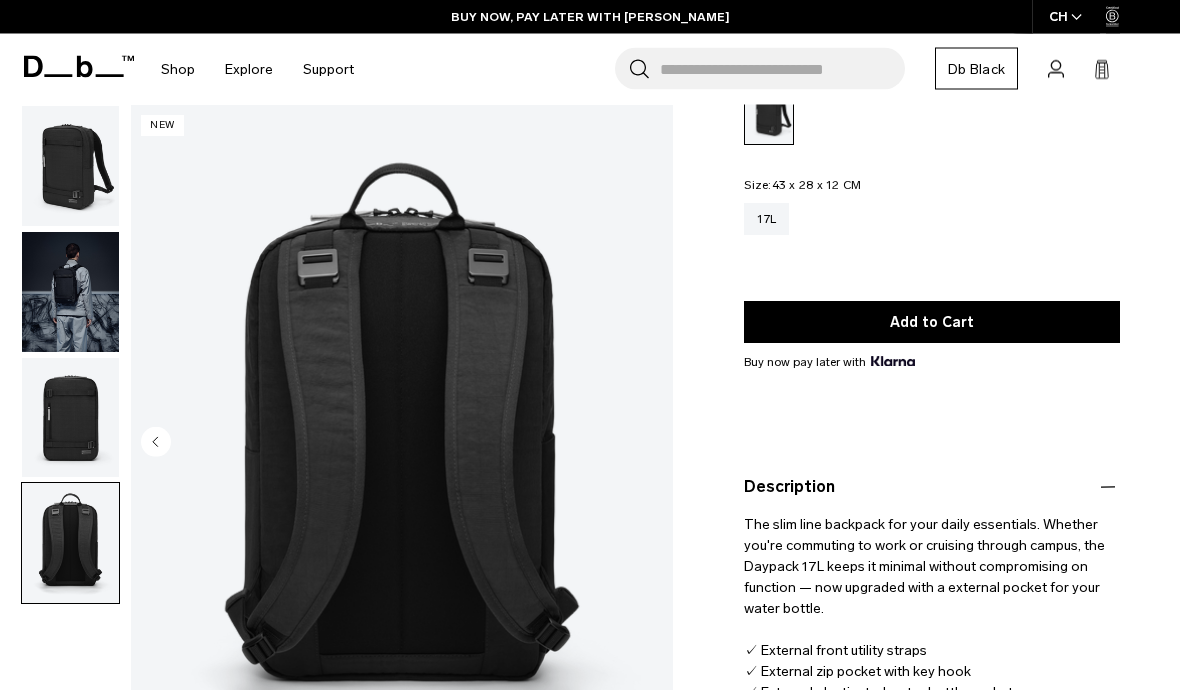 scroll, scrollTop: 0, scrollLeft: 0, axis: both 